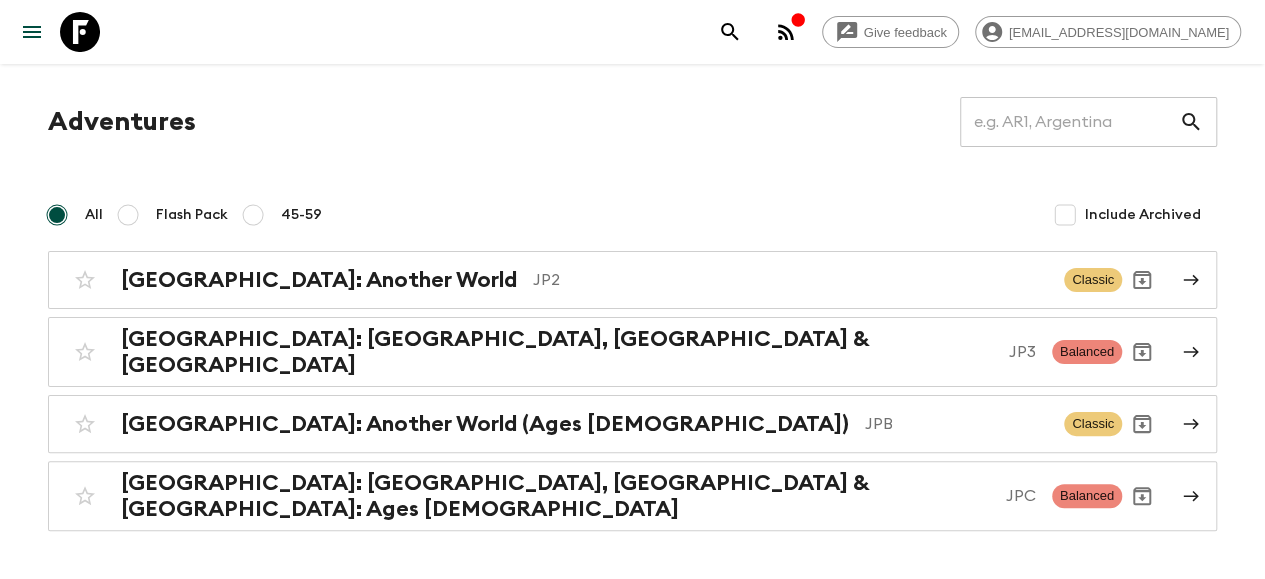 scroll, scrollTop: 62, scrollLeft: 0, axis: vertical 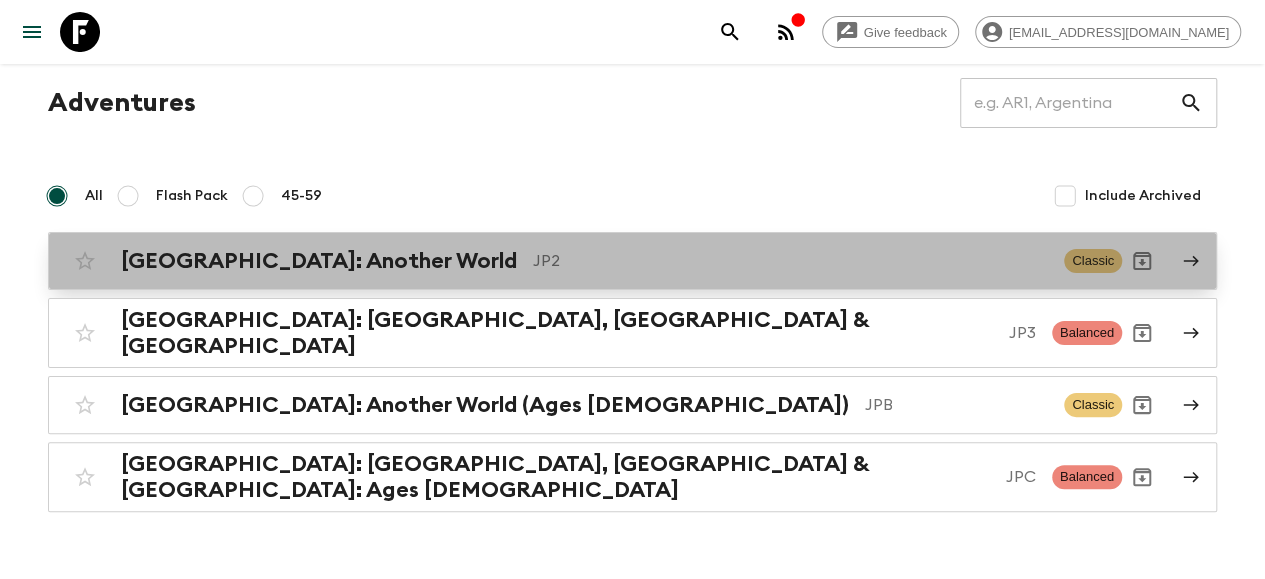 click on "[GEOGRAPHIC_DATA]: Another World JP2 Classic" at bounding box center (593, 261) 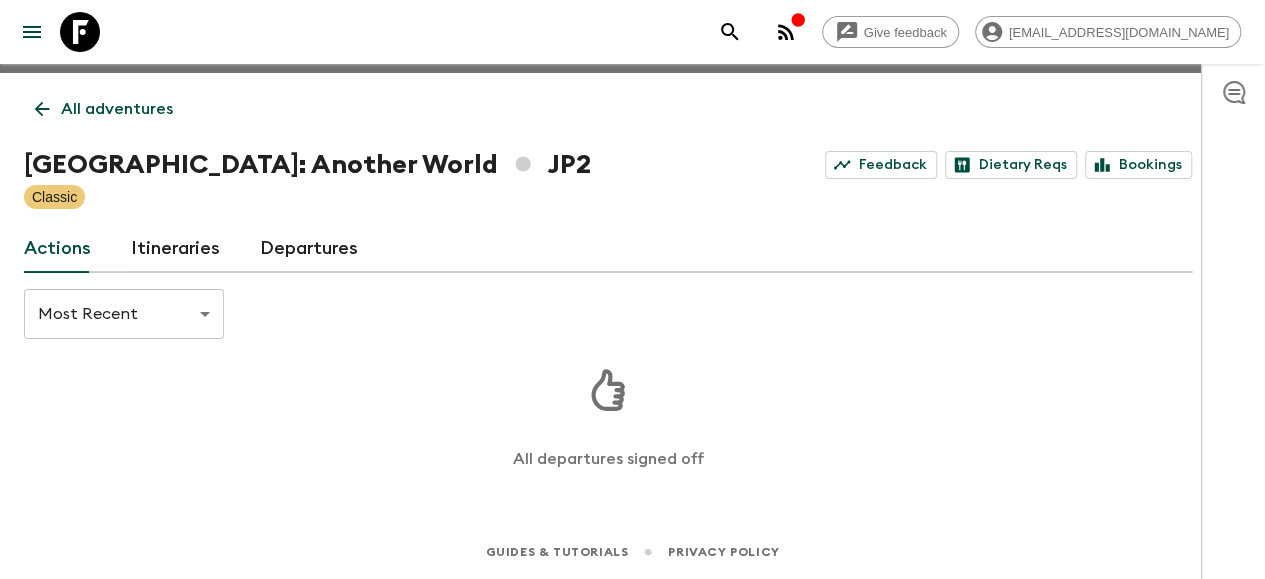 scroll, scrollTop: 26, scrollLeft: 0, axis: vertical 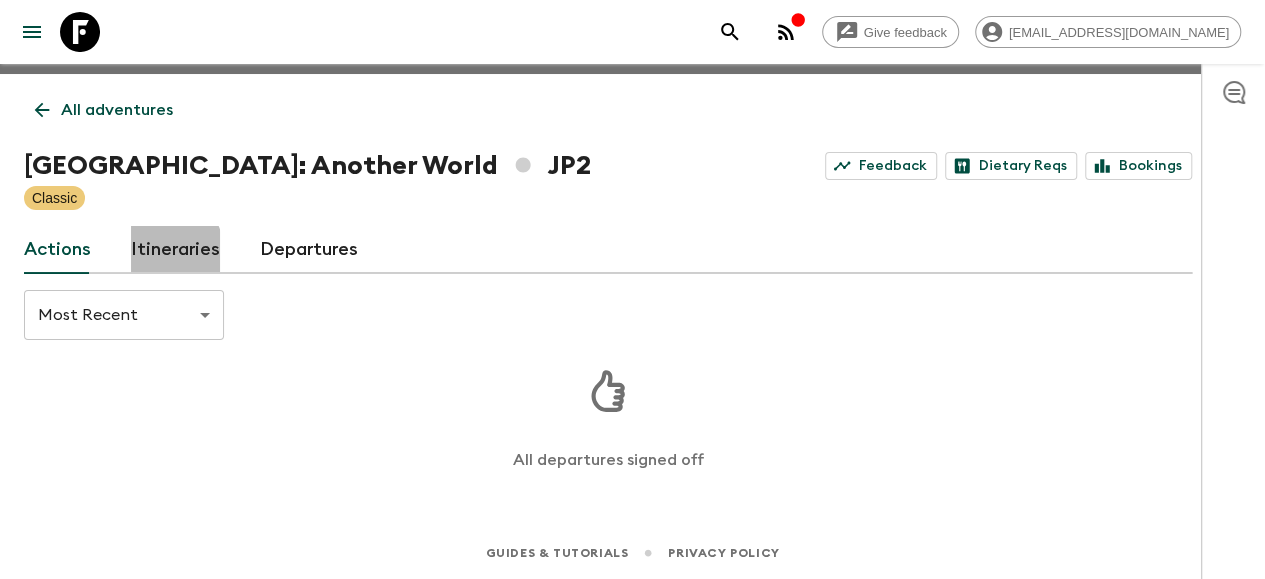 click on "Itineraries" at bounding box center (175, 250) 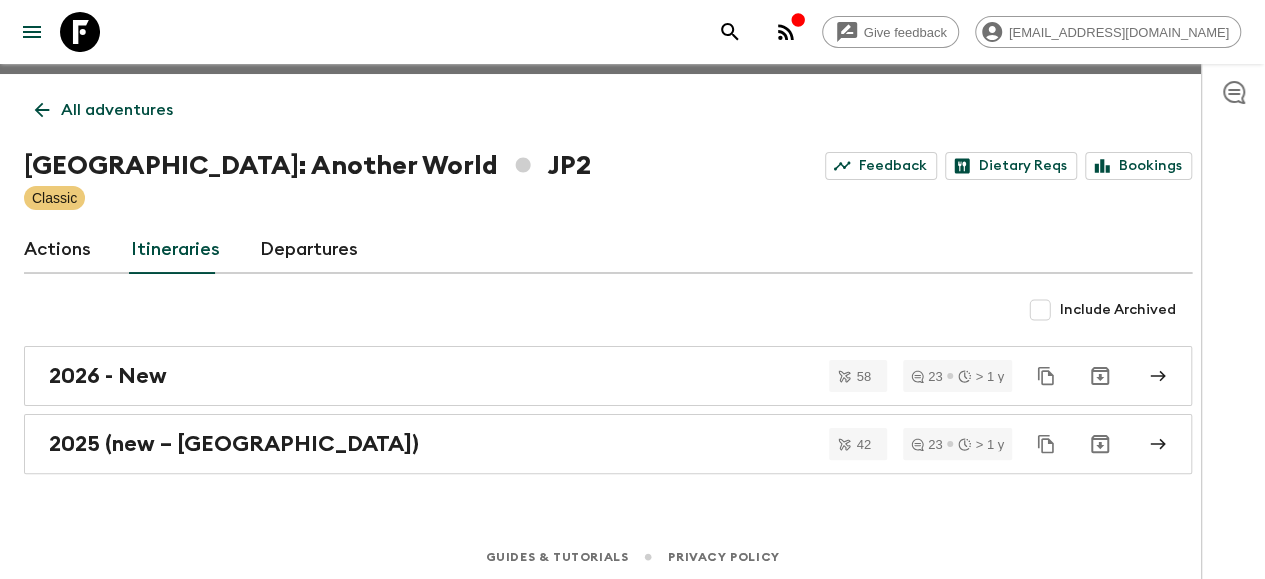 scroll, scrollTop: 29, scrollLeft: 0, axis: vertical 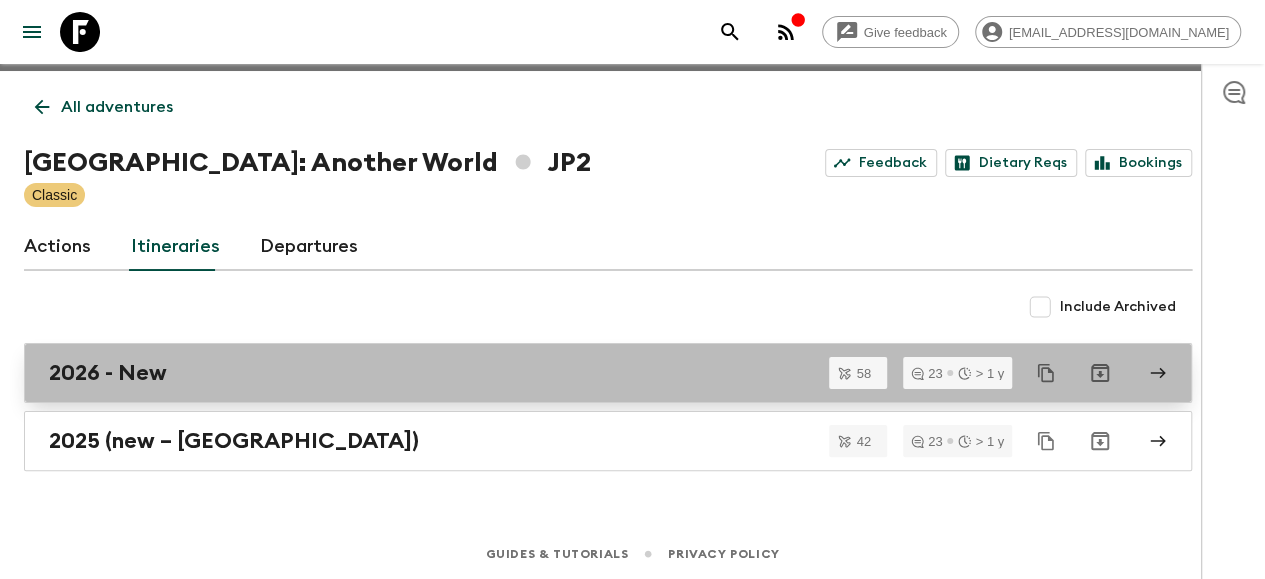 click on "2026 - New" at bounding box center [108, 373] 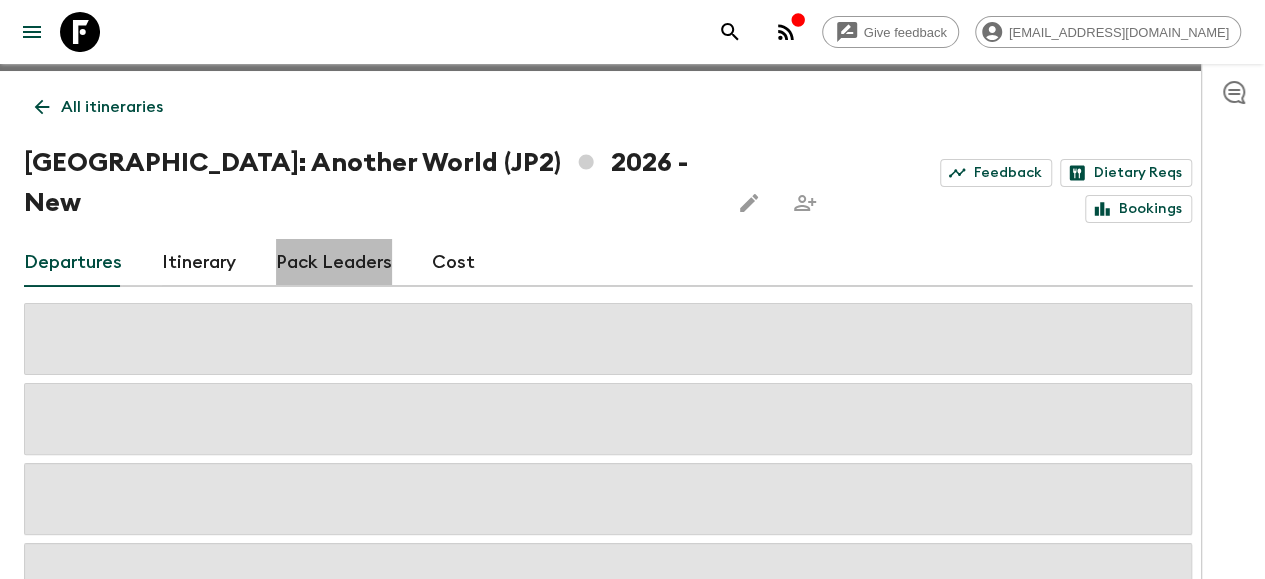 click on "Pack Leaders" at bounding box center (334, 263) 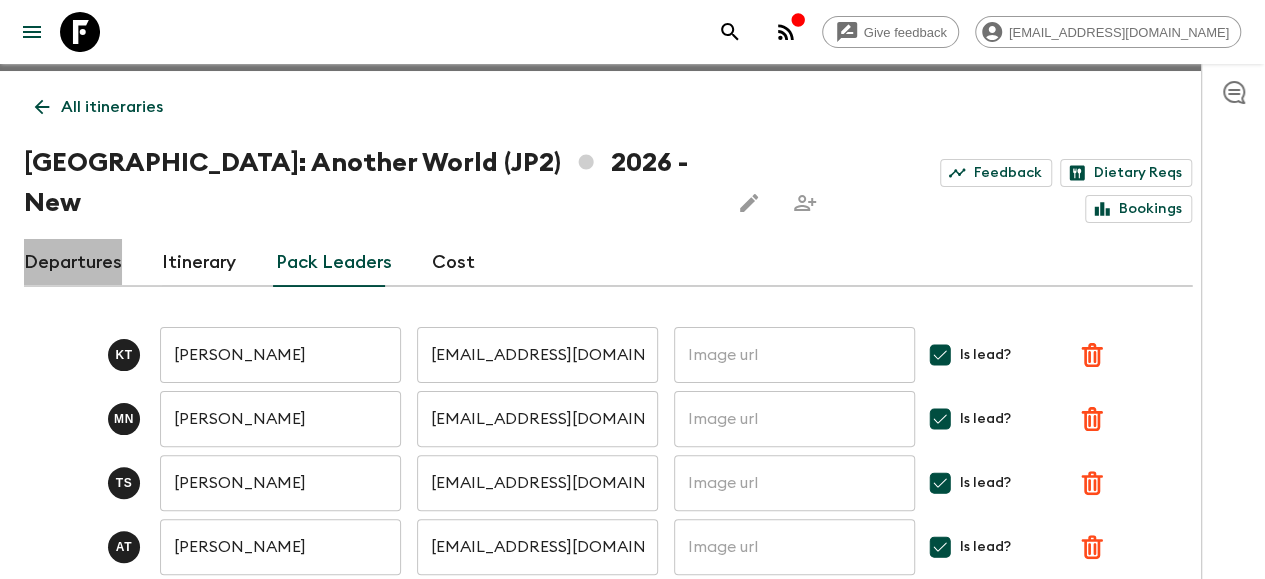 click on "Departures" at bounding box center (73, 263) 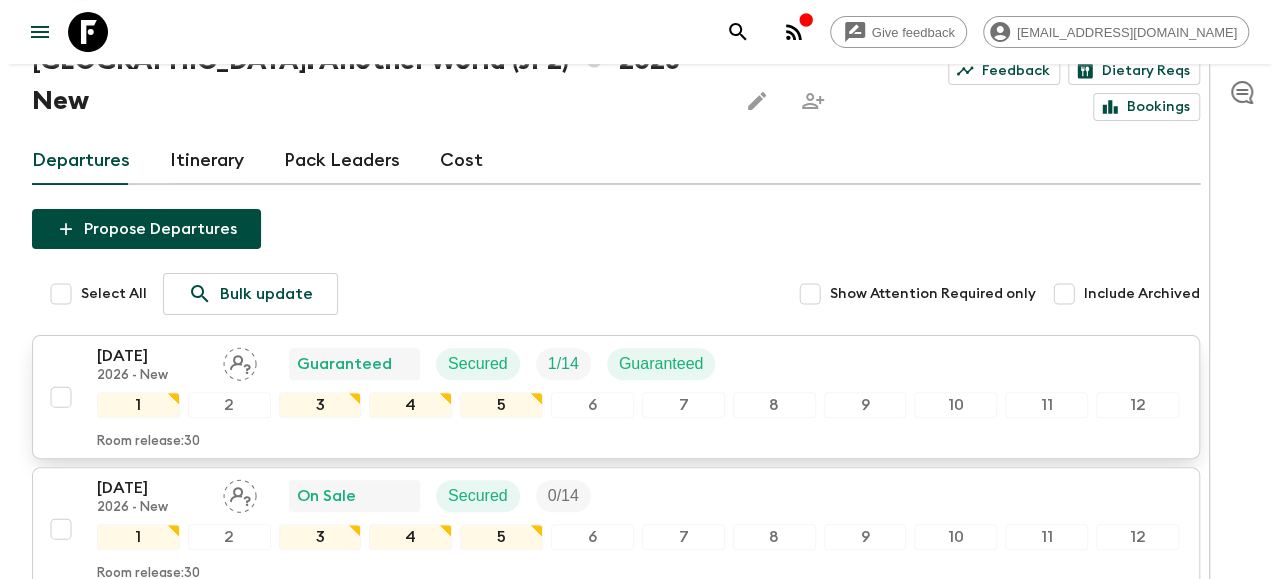 scroll, scrollTop: 244, scrollLeft: 0, axis: vertical 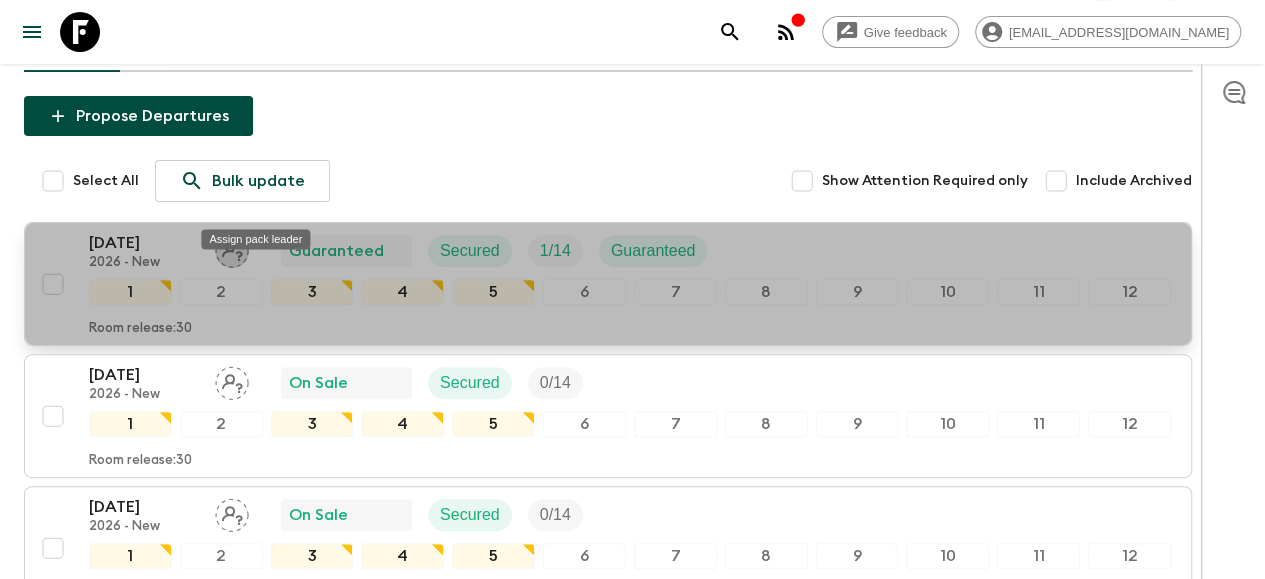 click 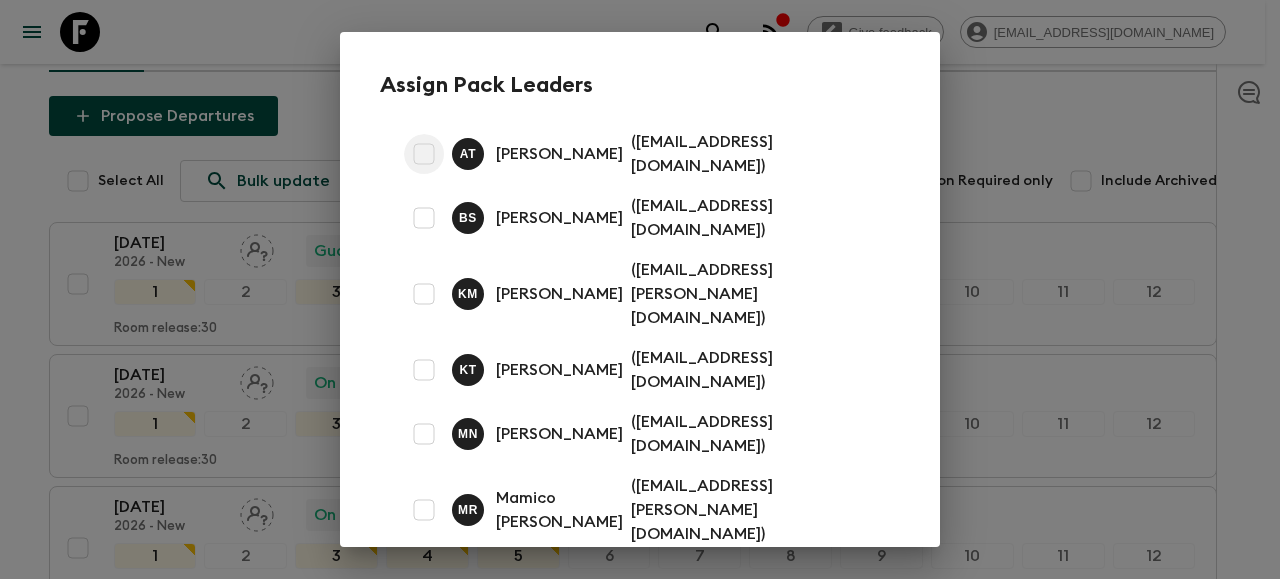 click at bounding box center (424, 154) 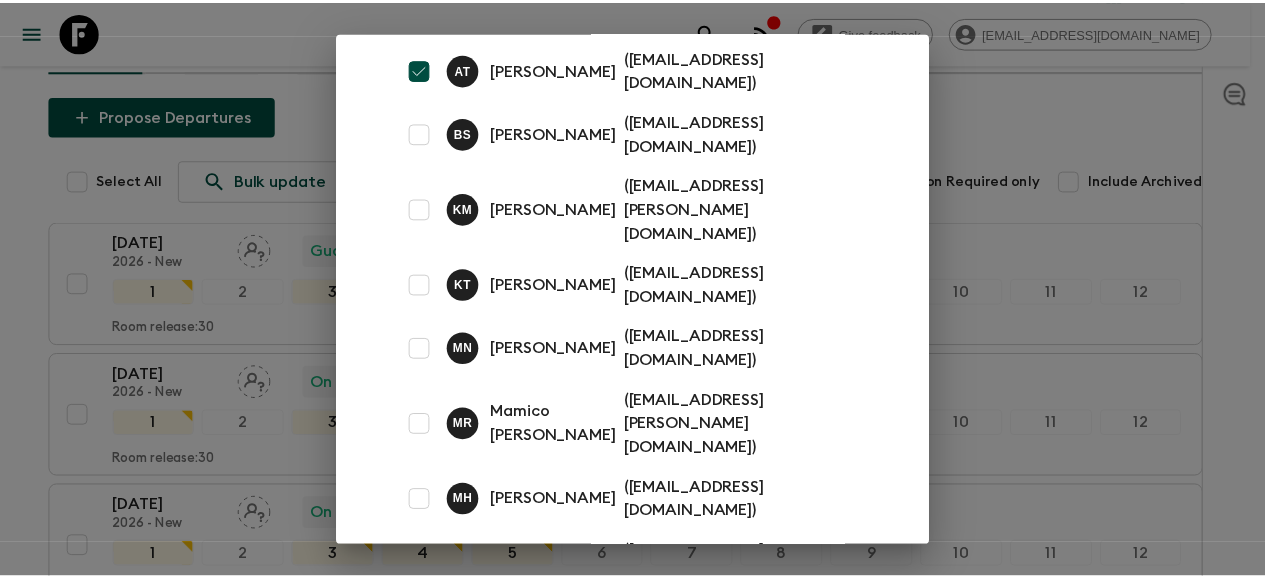 scroll, scrollTop: 0, scrollLeft: 0, axis: both 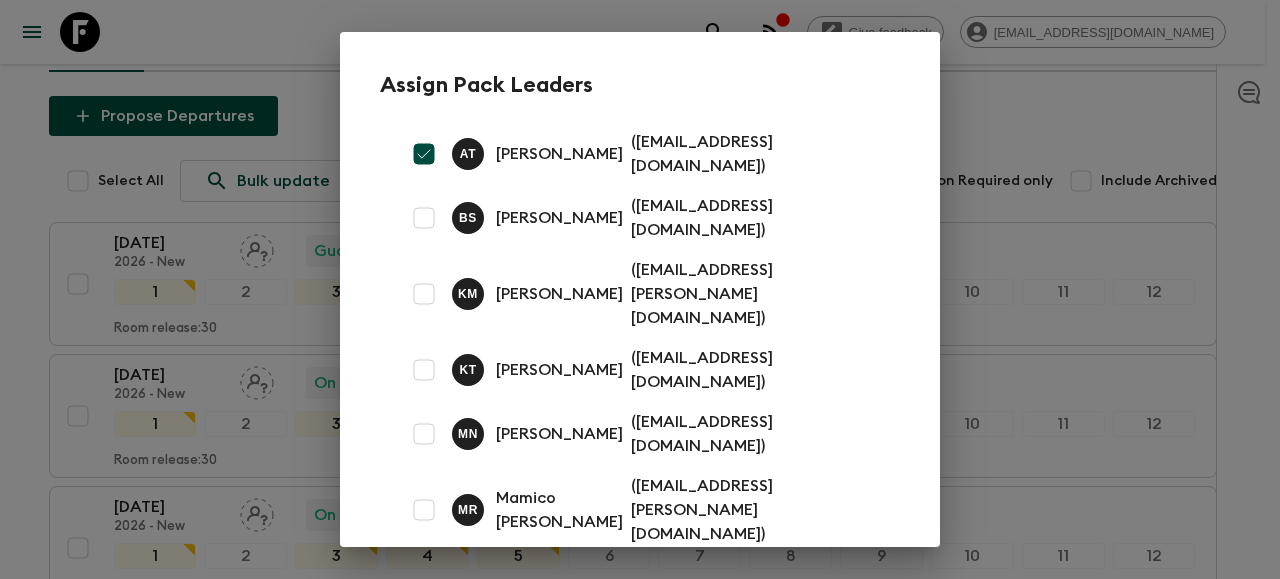 click on "Assign Pack Leaders A T [PERSON_NAME] ( [EMAIL_ADDRESS][DOMAIN_NAME] ) B S [PERSON_NAME] ( [EMAIL_ADDRESS][DOMAIN_NAME] ) K M [PERSON_NAME] ( [PERSON_NAME][EMAIL_ADDRESS][DOMAIN_NAME] ) K T [PERSON_NAME] ( [EMAIL_ADDRESS][DOMAIN_NAME] ) M N [PERSON_NAME] ( [EMAIL_ADDRESS][DOMAIN_NAME] ) M R Mamico [PERSON_NAME] ( [EMAIL_ADDRESS][PERSON_NAME][DOMAIN_NAME] ) M H [PERSON_NAME] ( [EMAIL_ADDRESS][DOMAIN_NAME] ) N N [PERSON_NAME] ( [EMAIL_ADDRESS][DOMAIN_NAME] ) N P [PERSON_NAME] ( [EMAIL_ADDRESS][DOMAIN_NAME] ) R O [PERSON_NAME] 	 ( [EMAIL_ADDRESS][DOMAIN_NAME] ) T S [PERSON_NAME] ( [EMAIL_ADDRESS][DOMAIN_NAME] ) Y N Yo Nemoto	 ( [PERSON_NAME][EMAIL_ADDRESS][DOMAIN_NAME] ) Cancel Save" at bounding box center (640, 289) 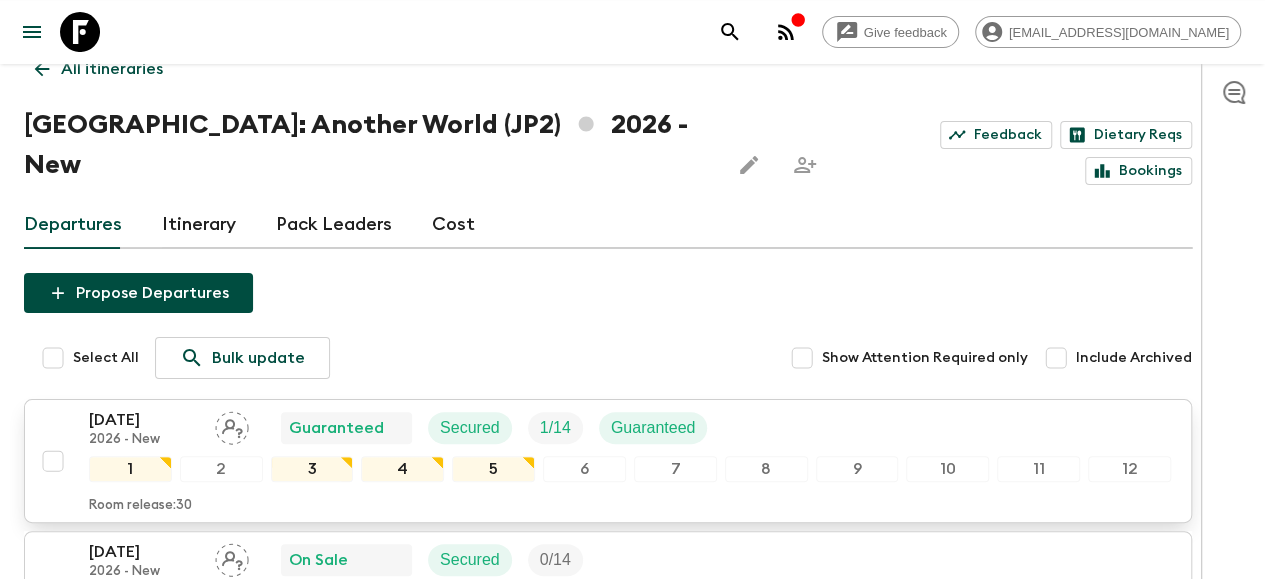 scroll, scrollTop: 0, scrollLeft: 0, axis: both 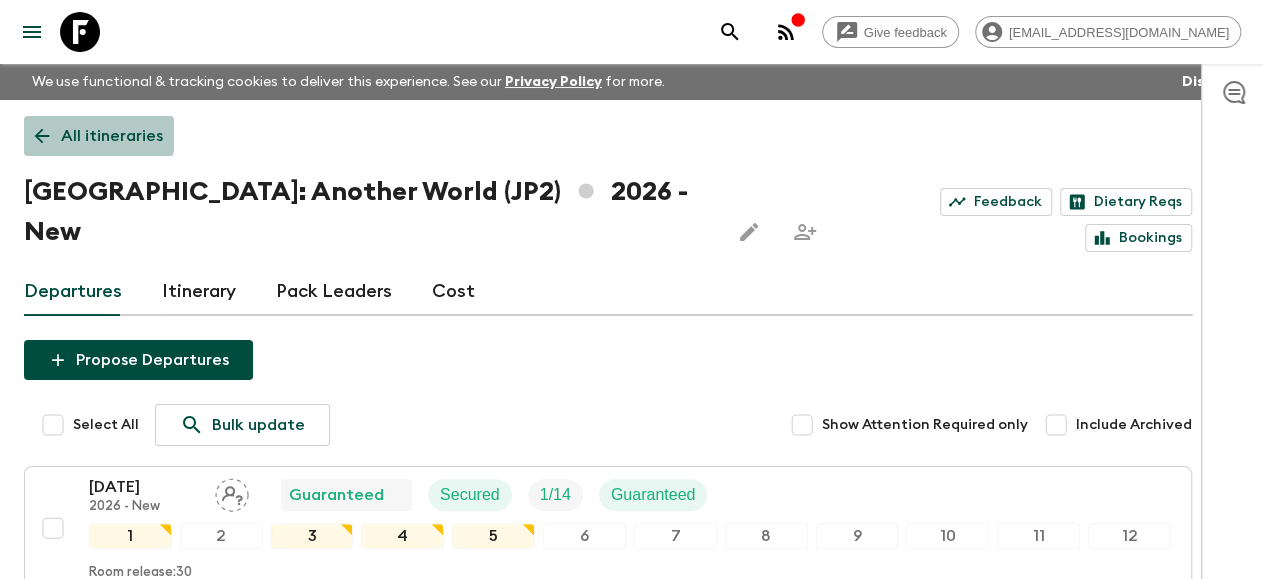 click 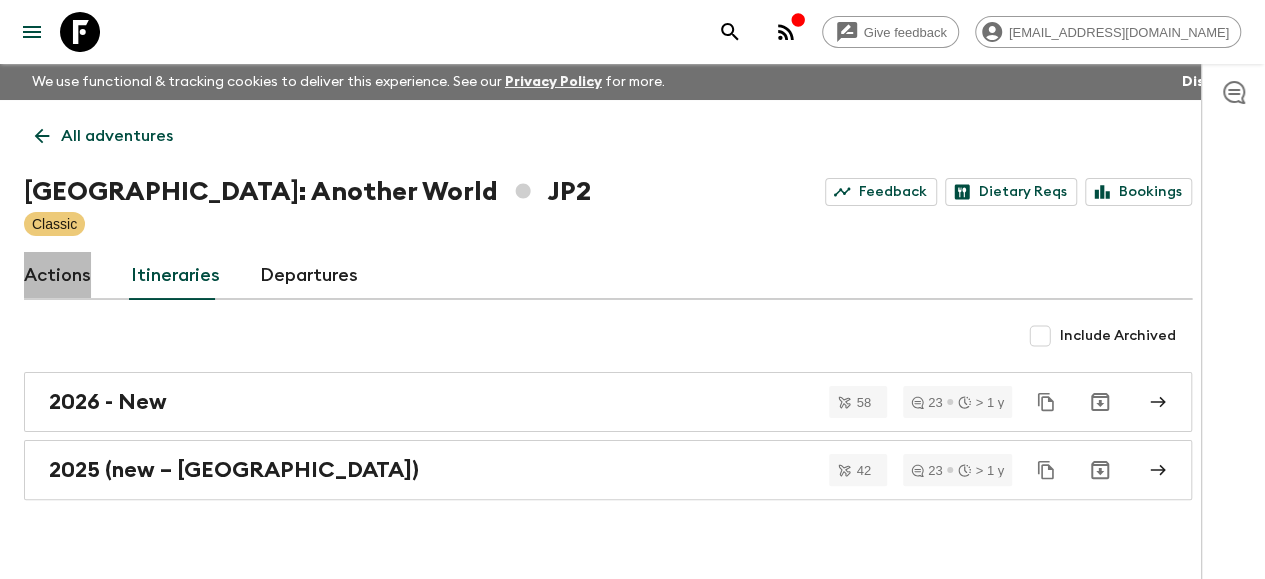 click on "Actions" at bounding box center [57, 276] 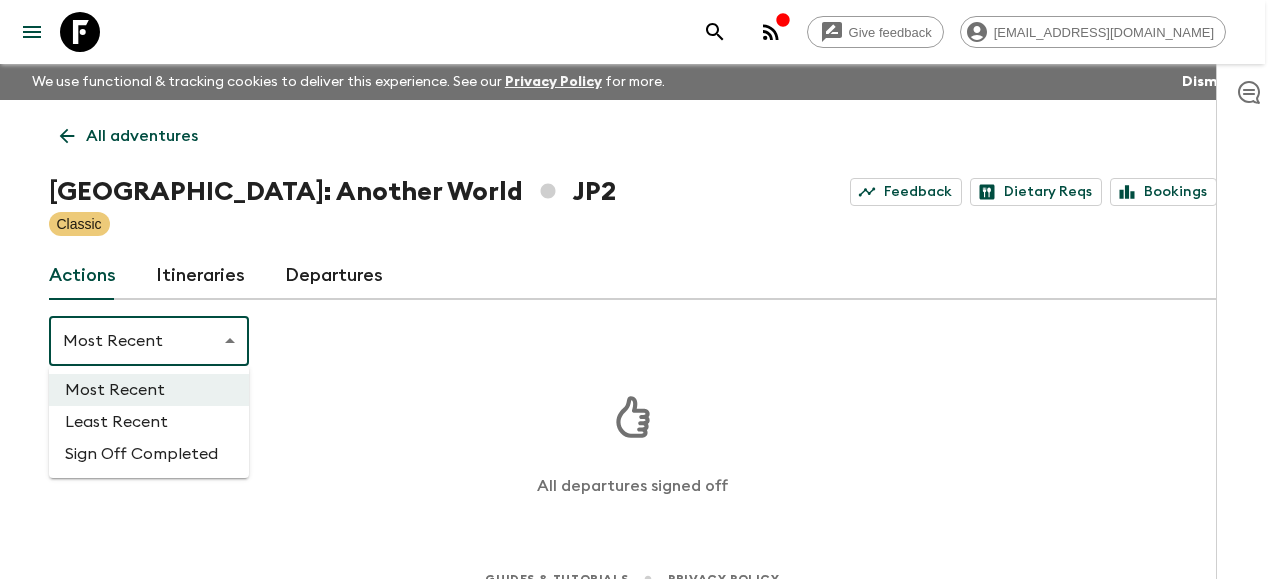 click on "Give feedback [EMAIL_ADDRESS][DOMAIN_NAME] We use functional & tracking cookies to deliver this experience. See our Privacy Policy for more. Dismiss All adventures Japan: Another World JP2 Feedback Dietary Reqs Bookings Classic Actions Itineraries Departures Most Recent MOST_RECENT ​ All departures signed off Guides & Tutorials Privacy Policy
Most Recent Least Recent Sign Off Completed" at bounding box center [640, 303] 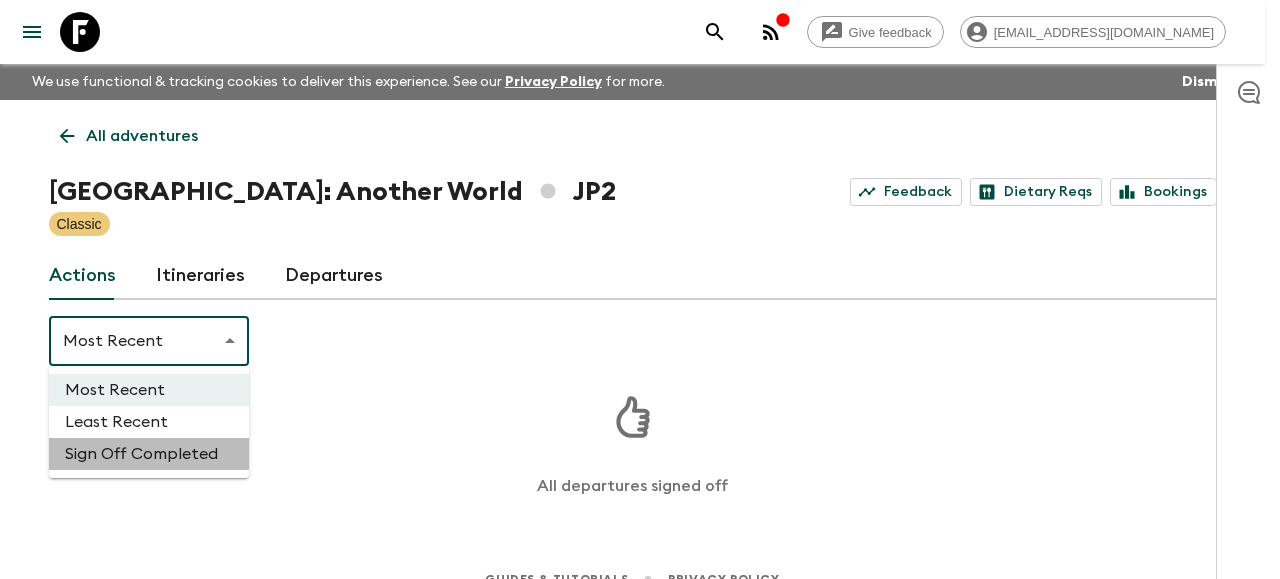 click on "Sign Off Completed" at bounding box center (149, 454) 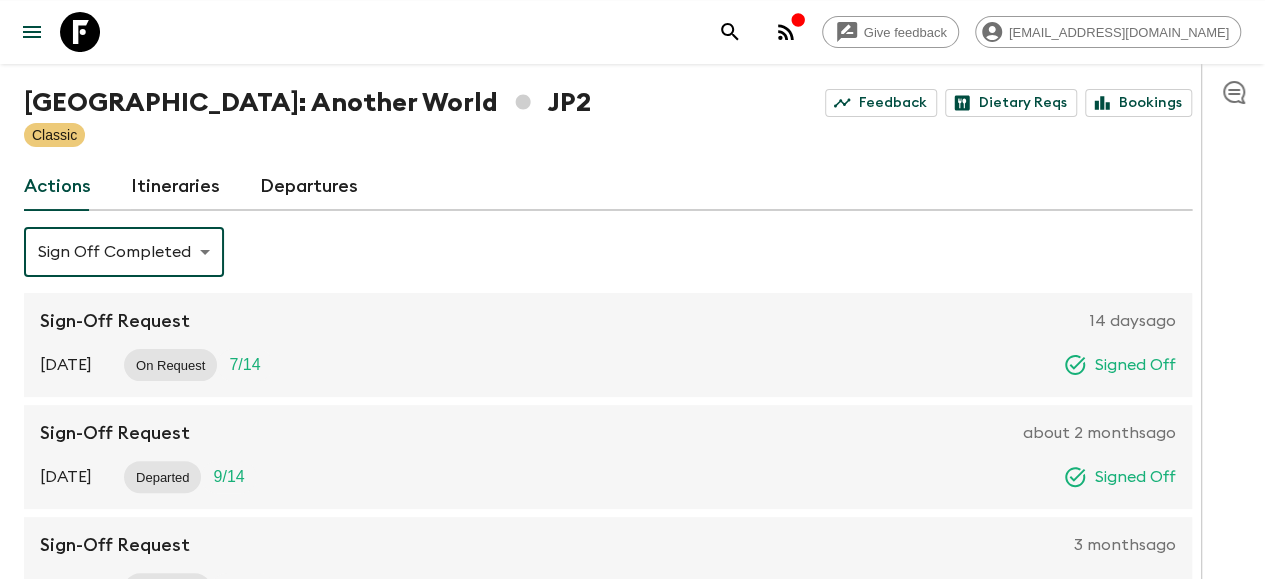 scroll, scrollTop: 256, scrollLeft: 0, axis: vertical 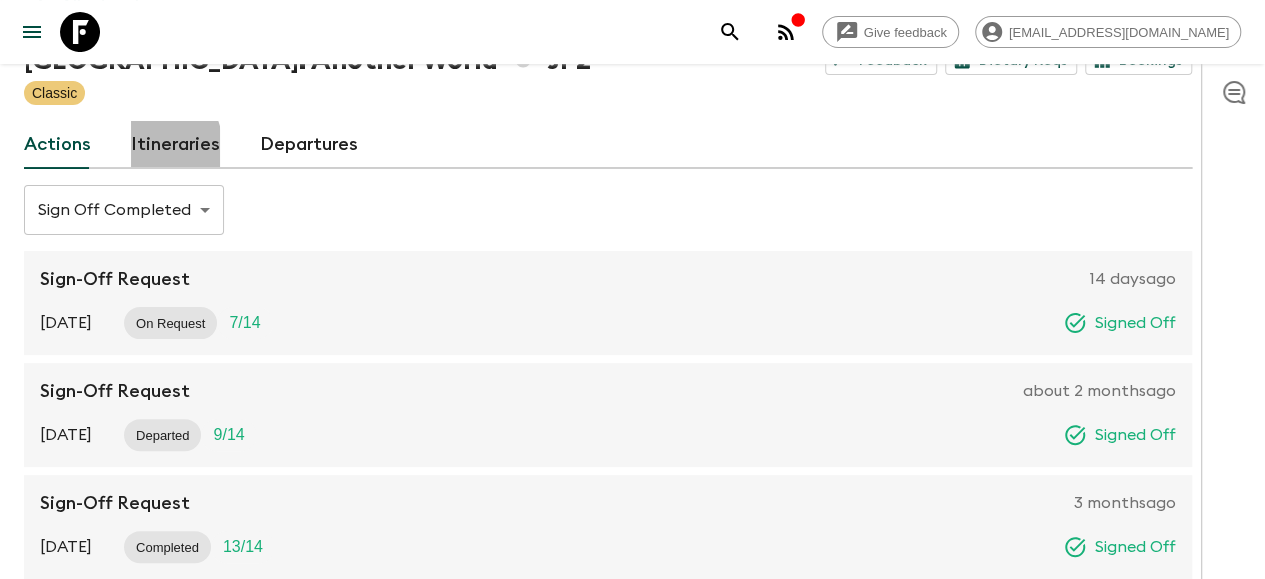 click on "Itineraries" at bounding box center [175, 145] 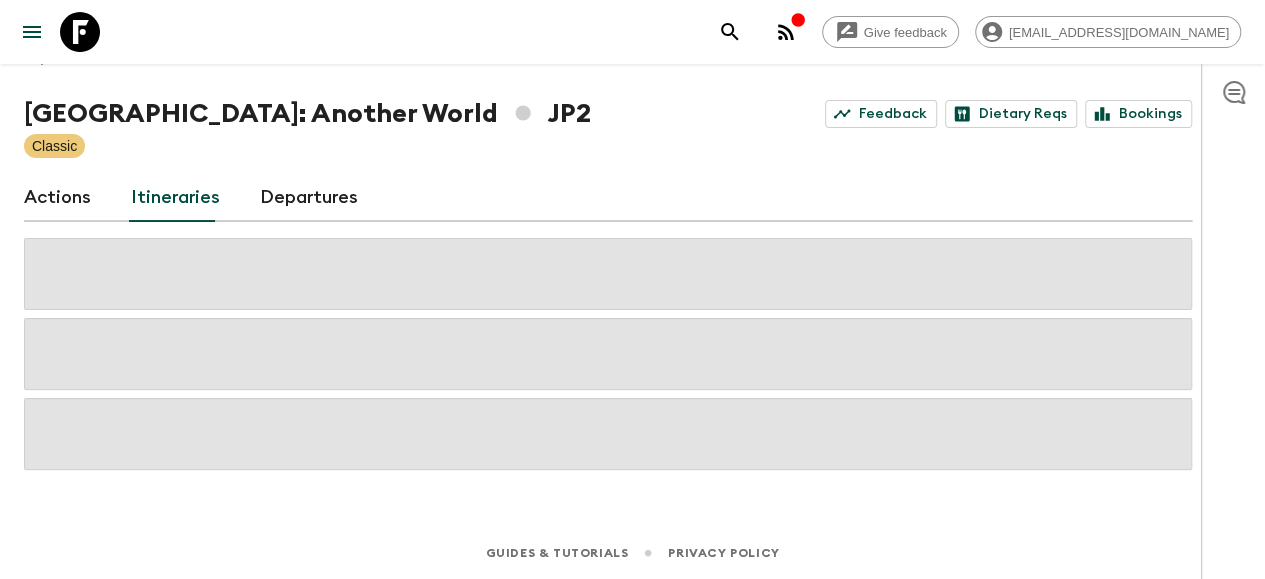 scroll, scrollTop: 29, scrollLeft: 0, axis: vertical 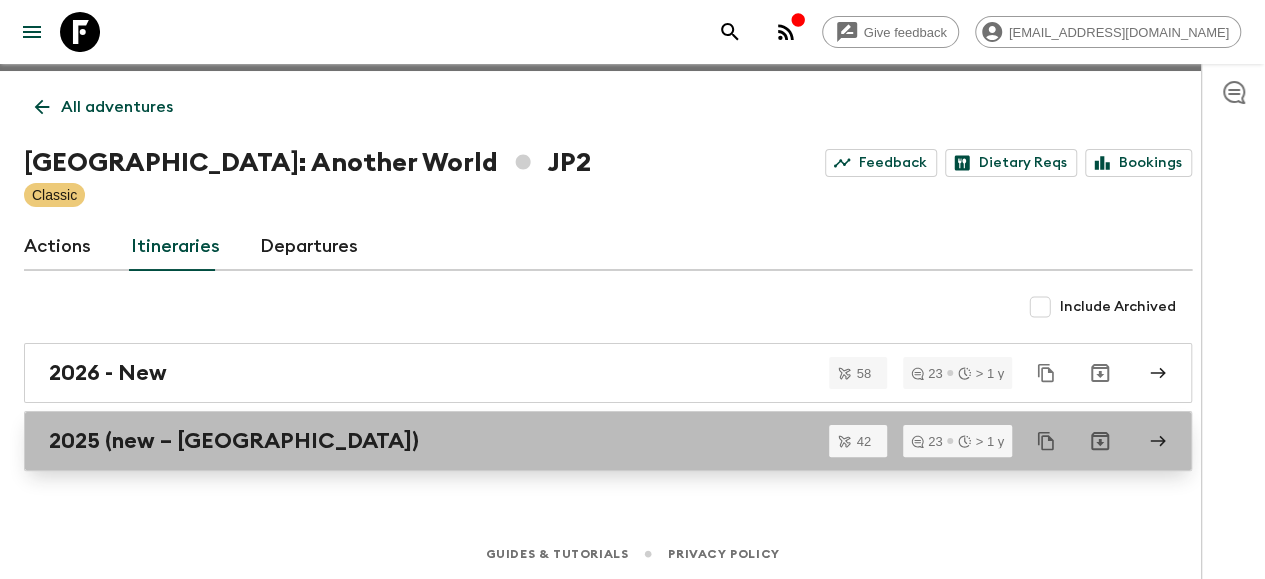 click on "2025 (new – [GEOGRAPHIC_DATA])" at bounding box center (234, 441) 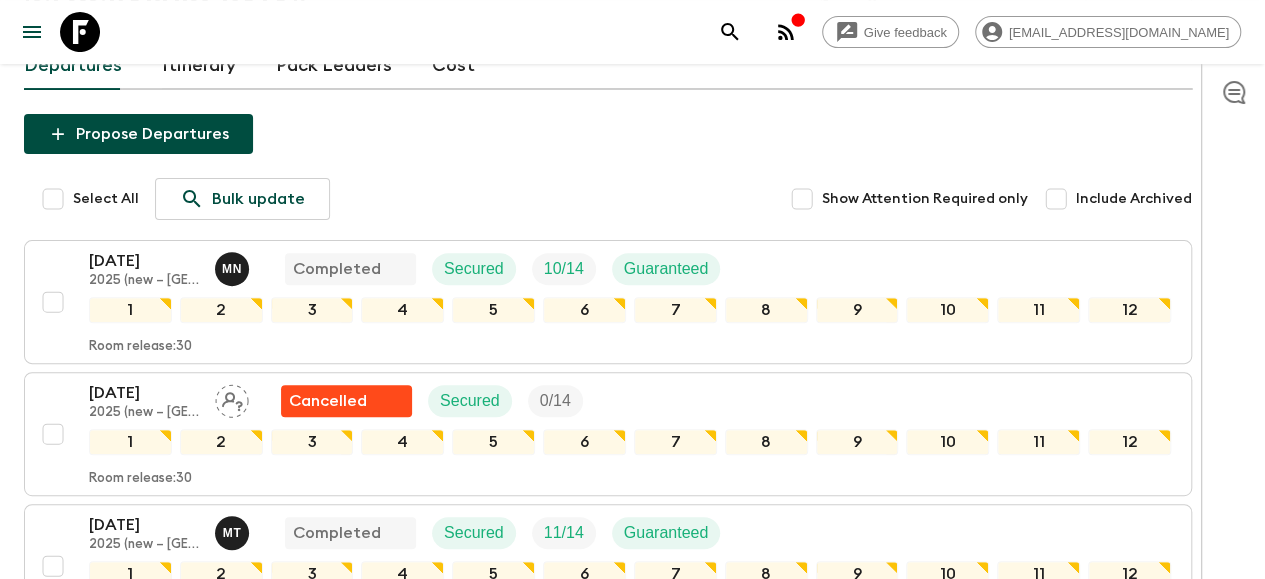 scroll, scrollTop: 227, scrollLeft: 0, axis: vertical 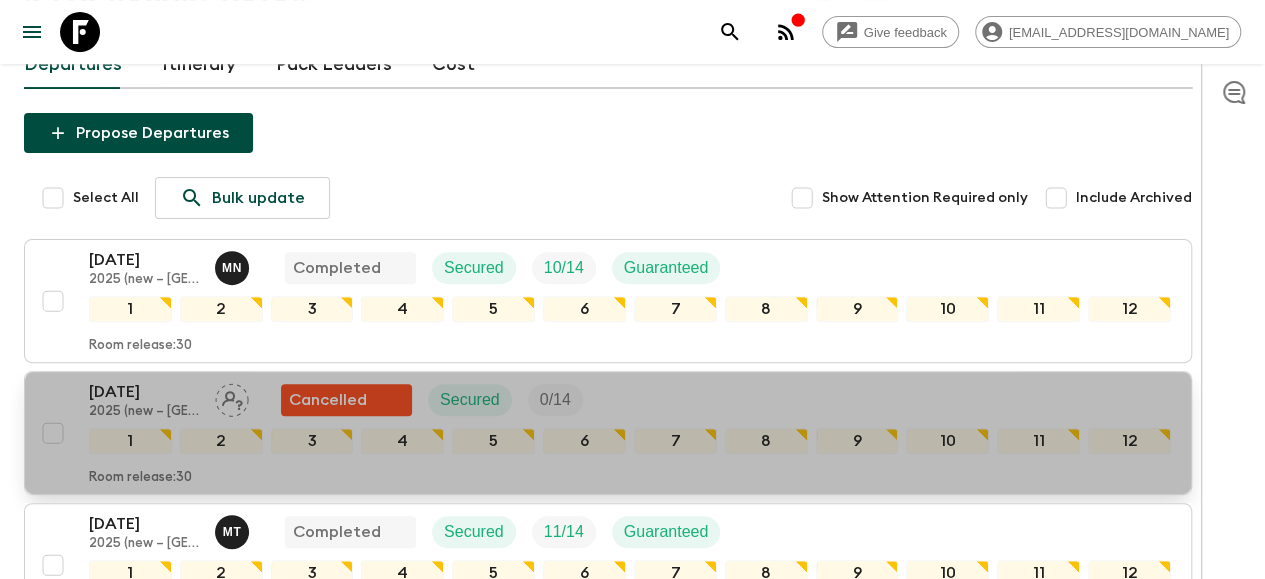 click on "2025 (new – [GEOGRAPHIC_DATA])" at bounding box center (144, 412) 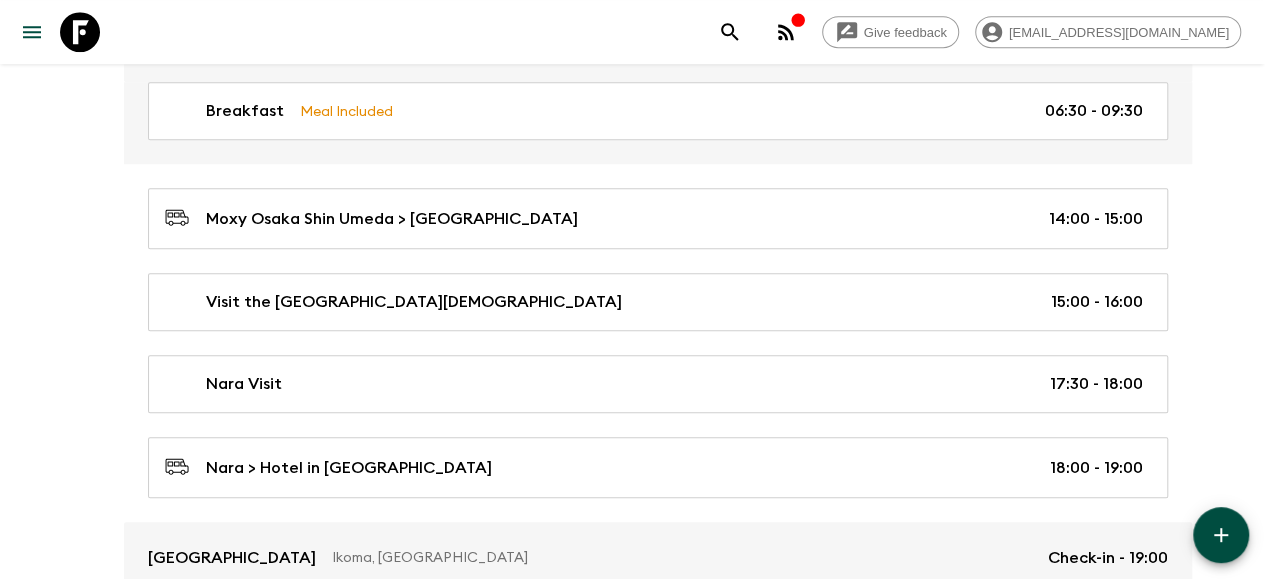 scroll, scrollTop: 660, scrollLeft: 0, axis: vertical 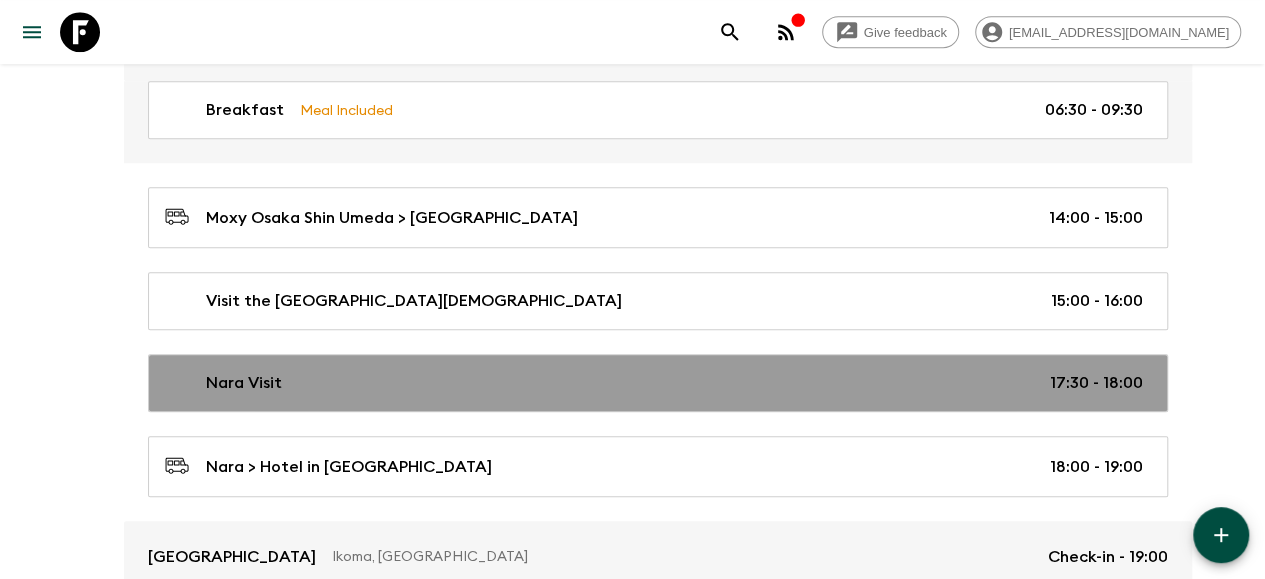 click on "Nara Visit" at bounding box center [244, 383] 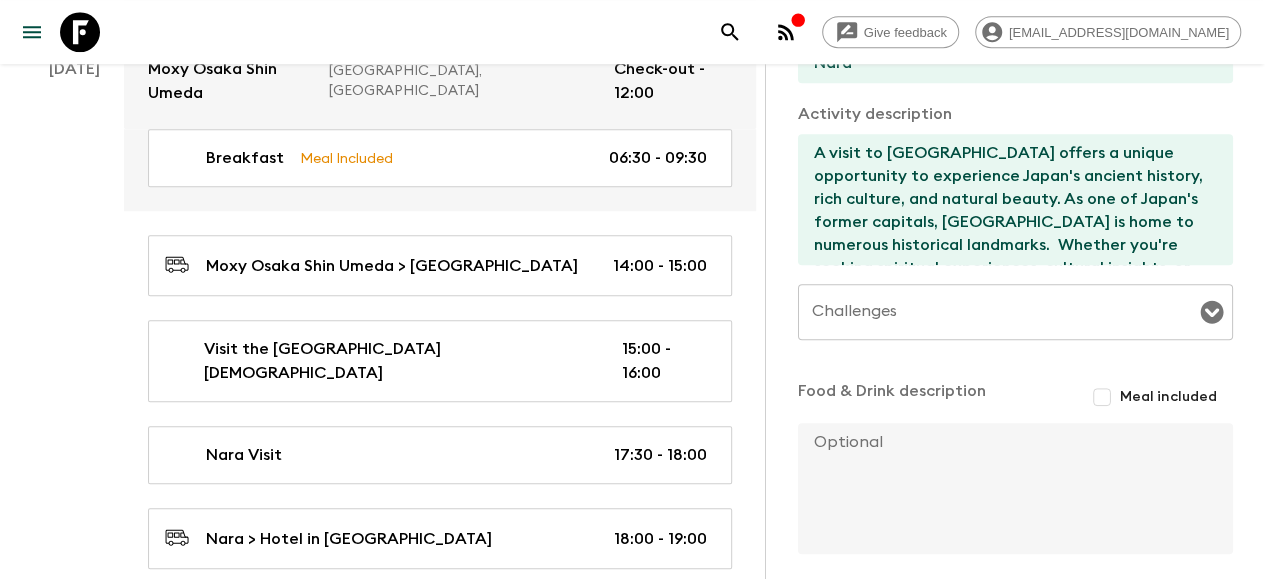 scroll, scrollTop: 586, scrollLeft: 0, axis: vertical 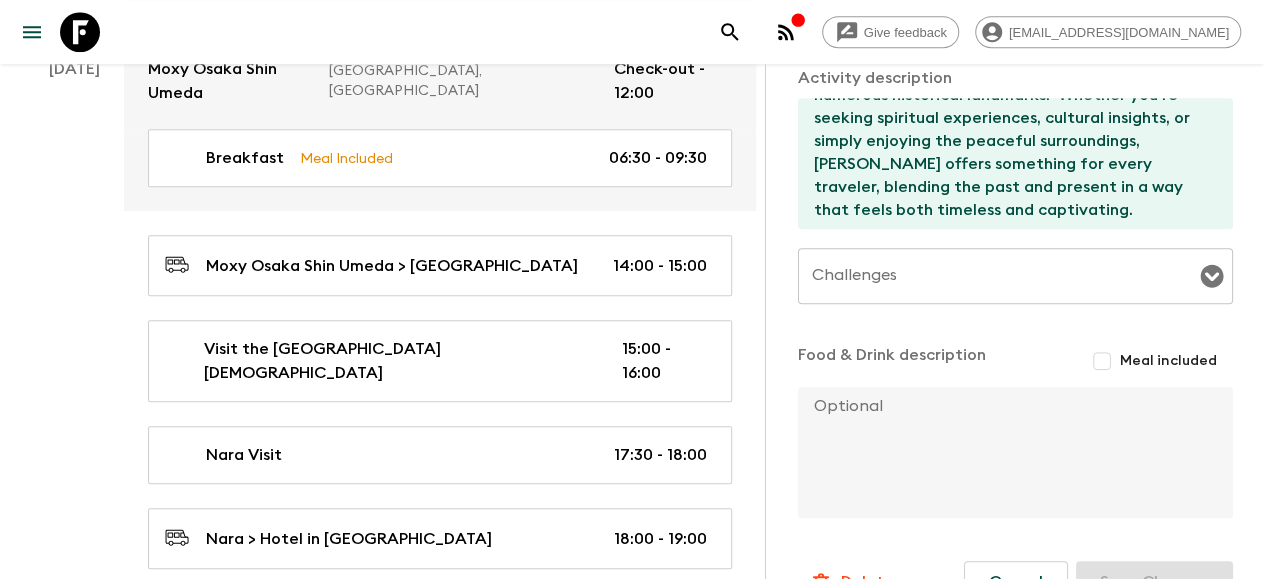 click on "[DATE]" at bounding box center (74, 402) 